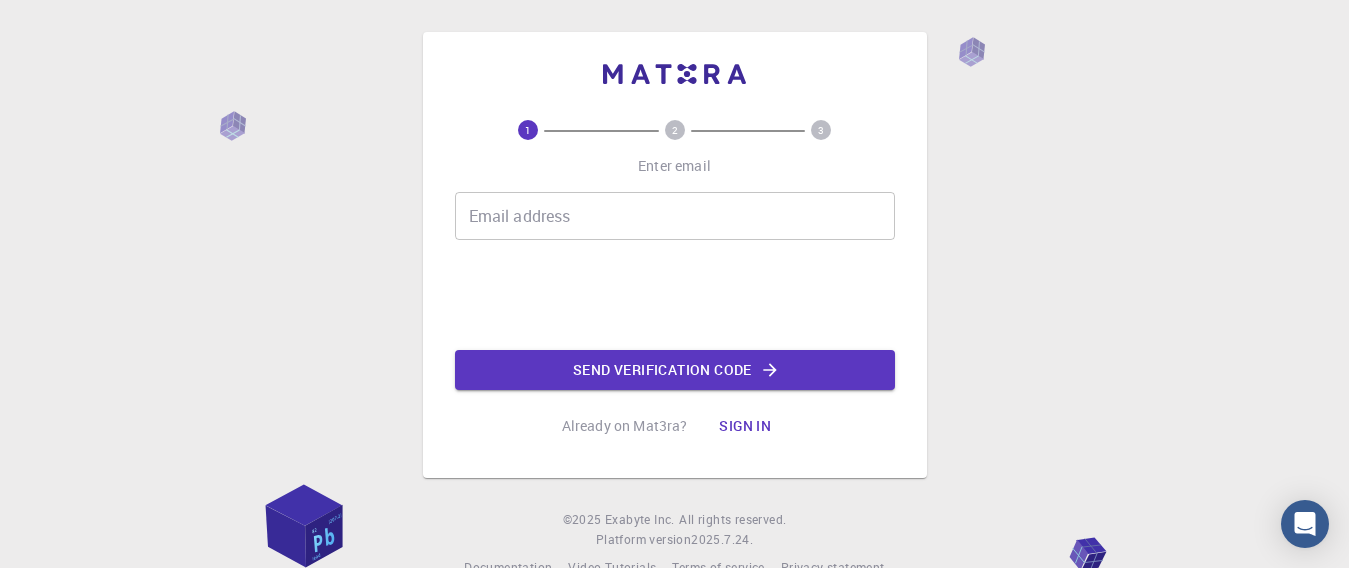 scroll, scrollTop: 0, scrollLeft: 0, axis: both 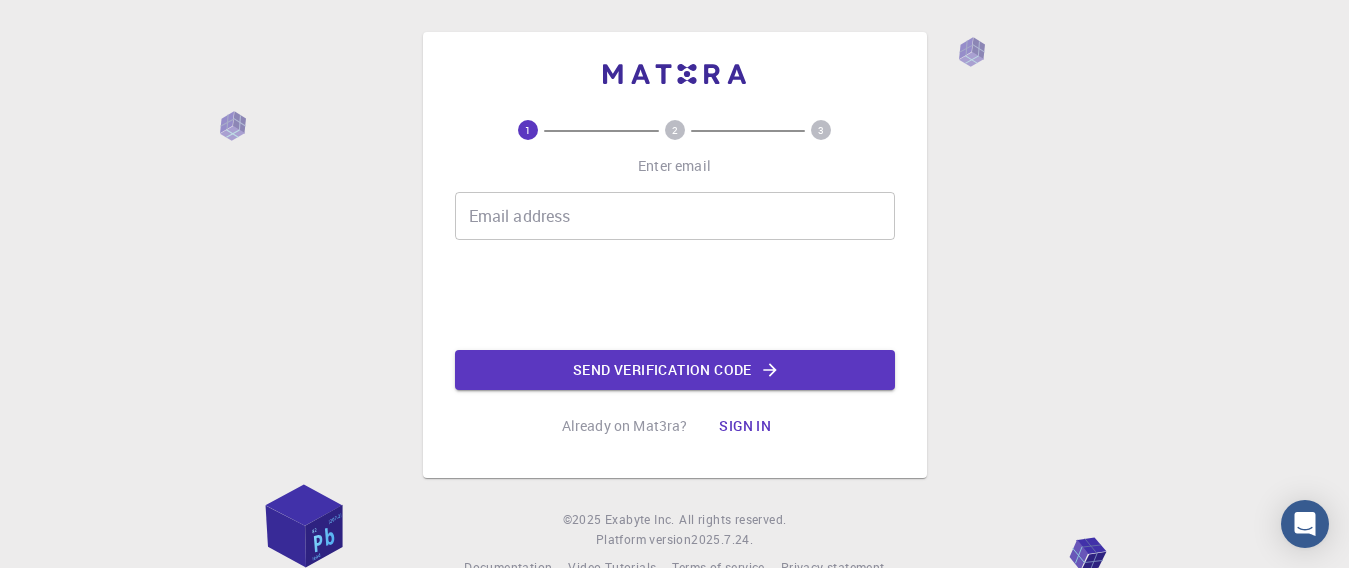 click on "Email address Email address" at bounding box center [675, 216] 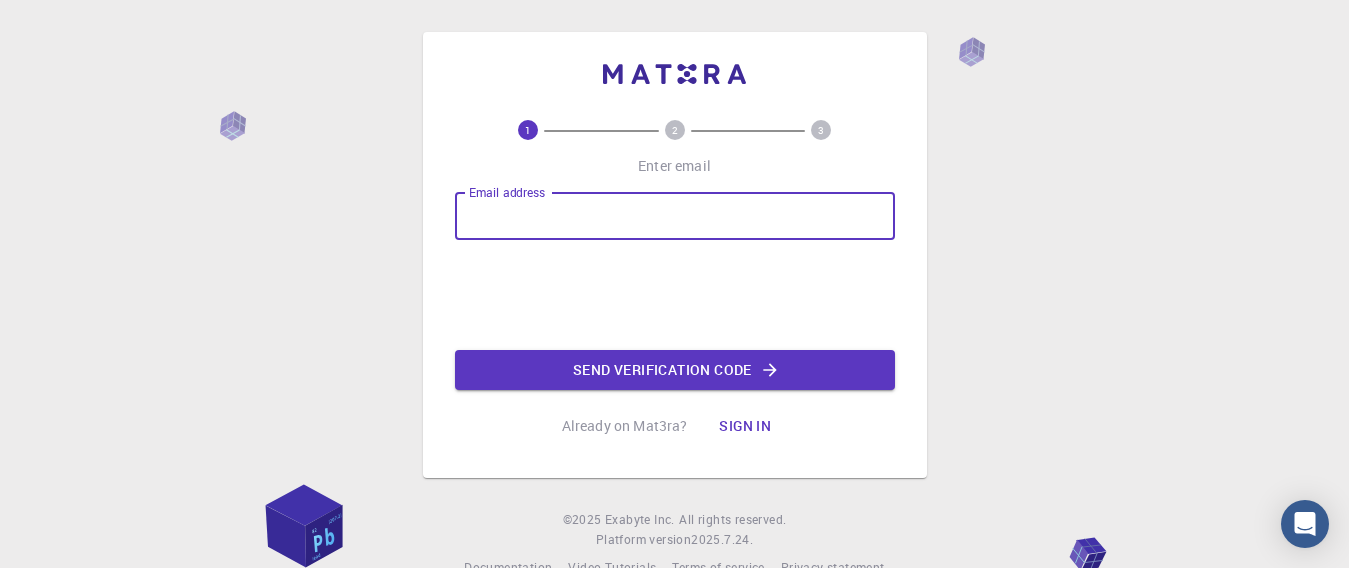 type on "ssmahato@nist.edu" 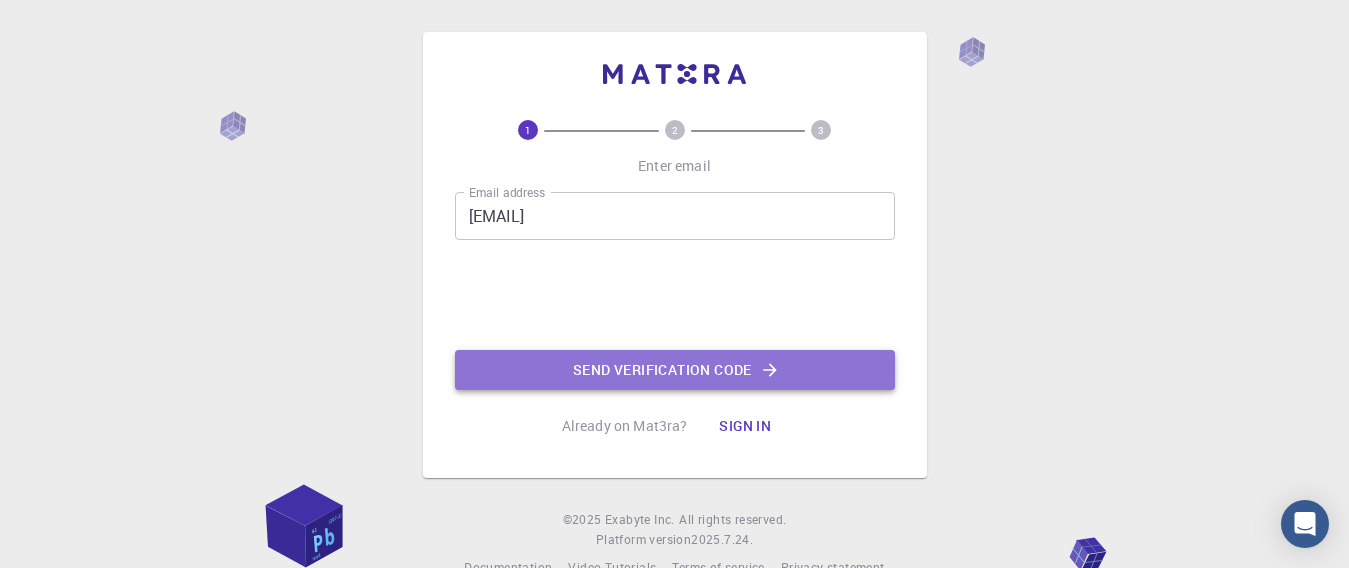 click on "Send verification code" 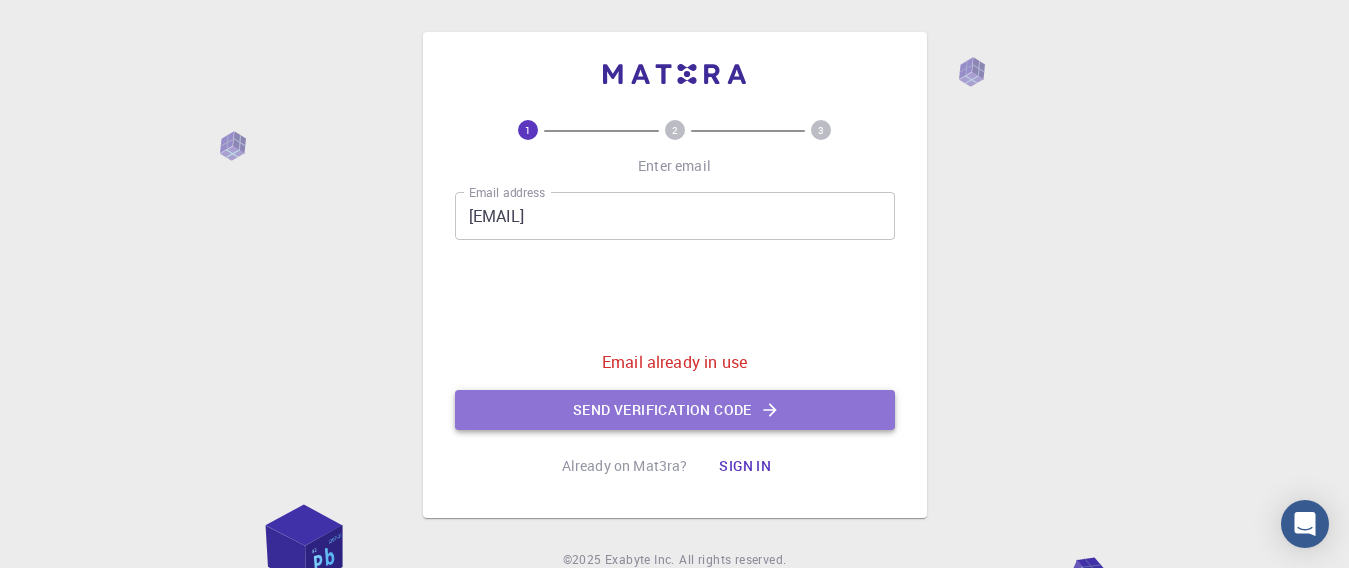 click on "Send verification code" at bounding box center (675, 410) 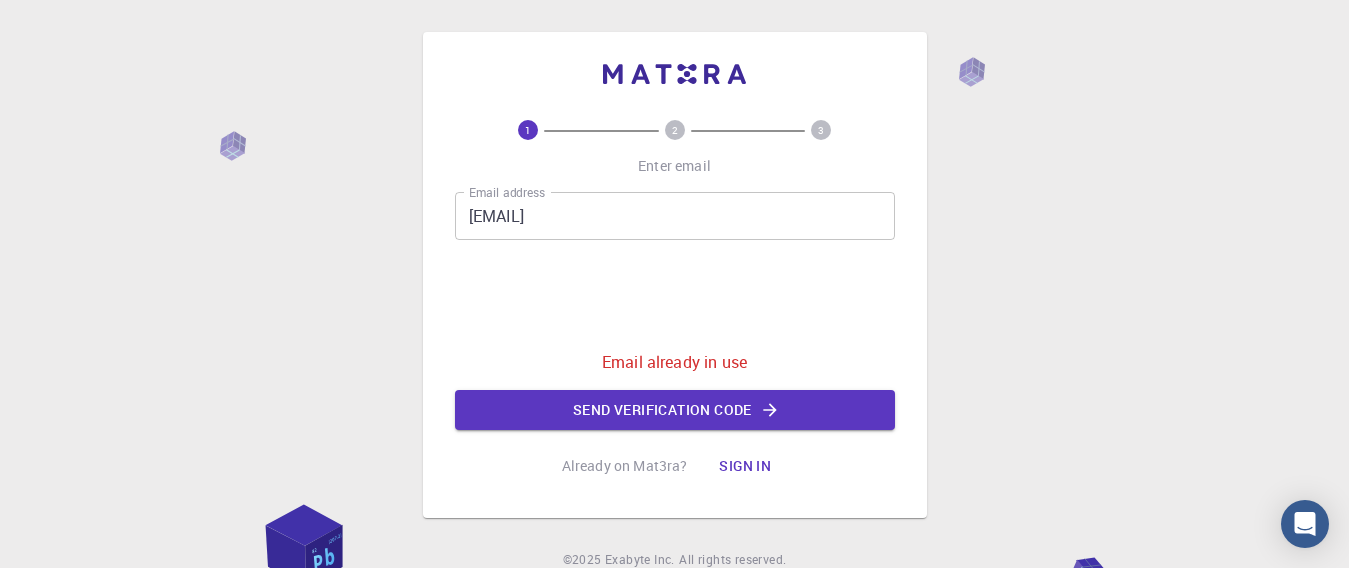 click on "Sign in" at bounding box center (745, 466) 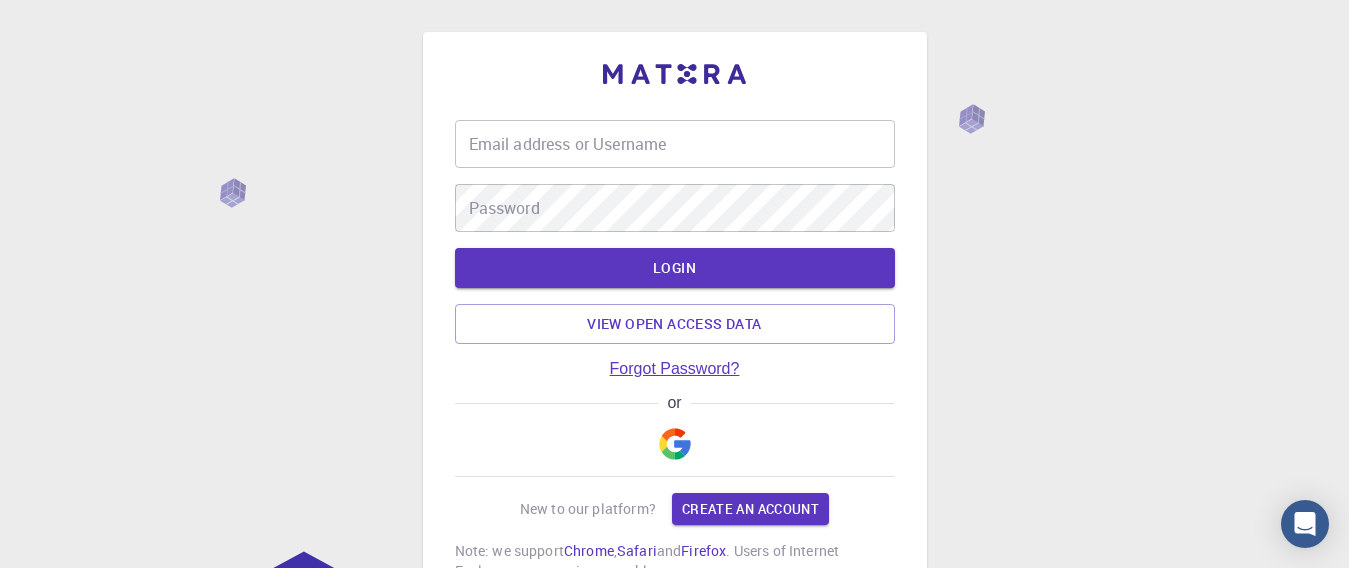 click on "Forgot Password?" at bounding box center [675, 369] 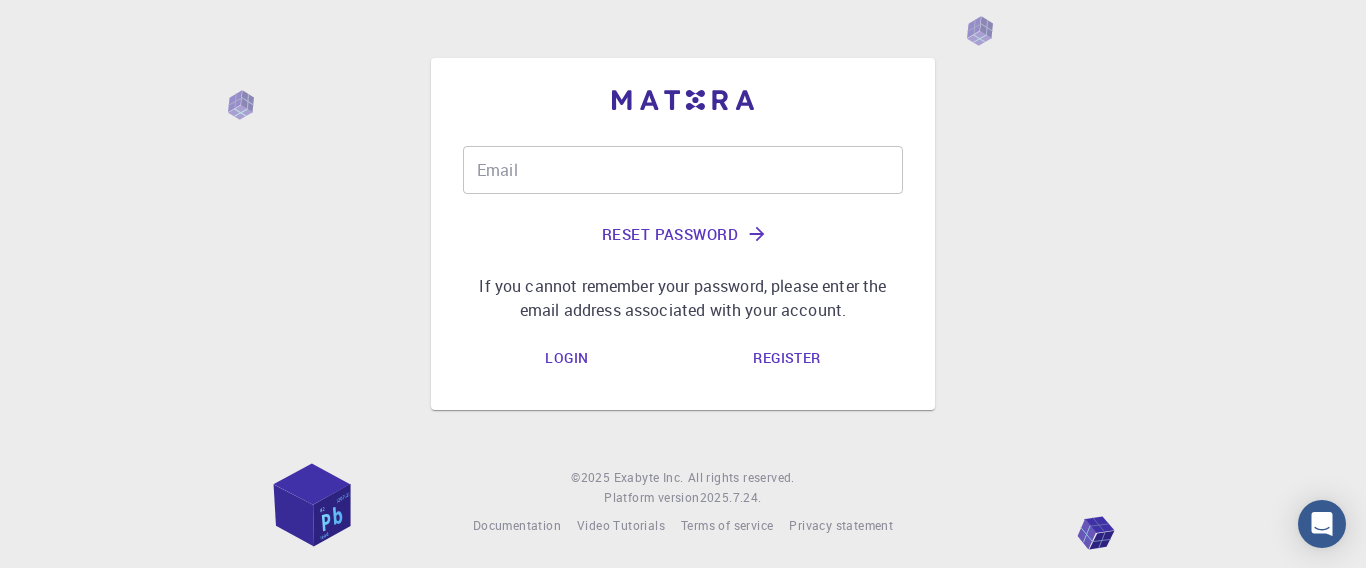 click on "Email" at bounding box center (683, 170) 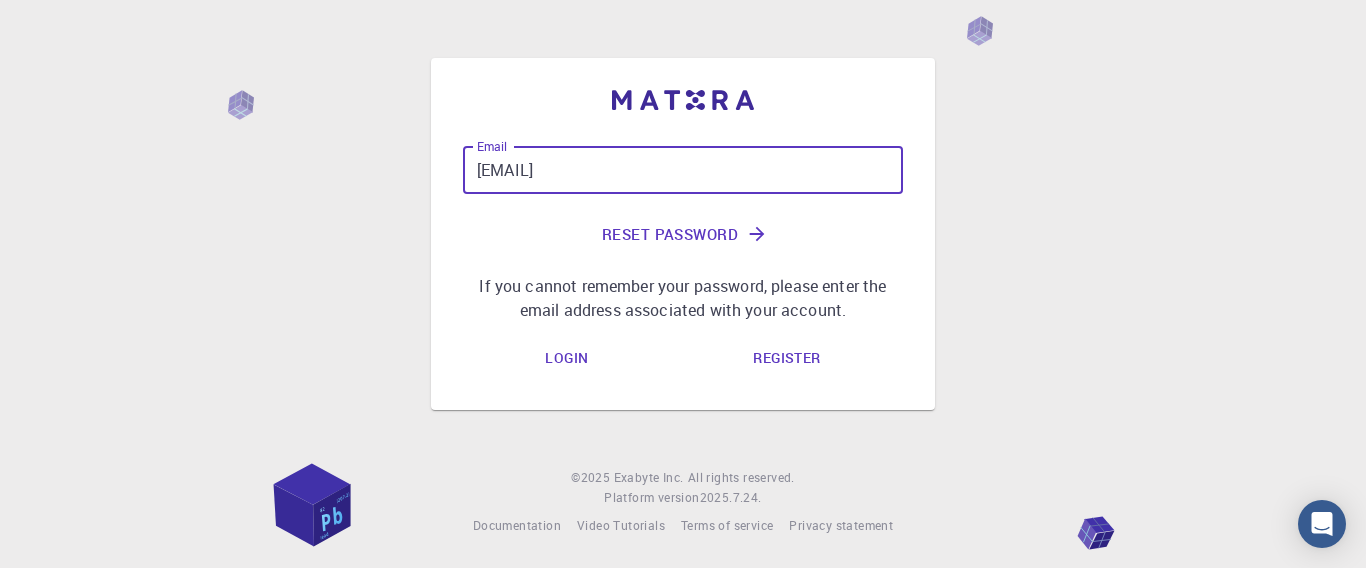 type on "ssmahato@nist.edu" 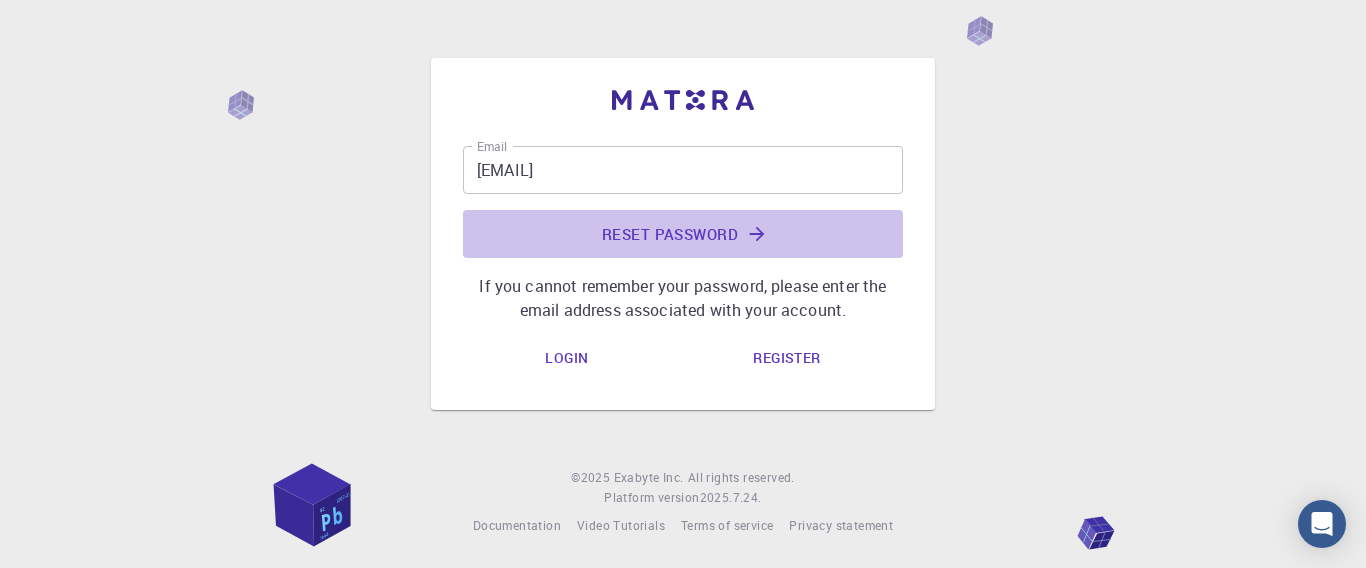 click on "Reset Password" 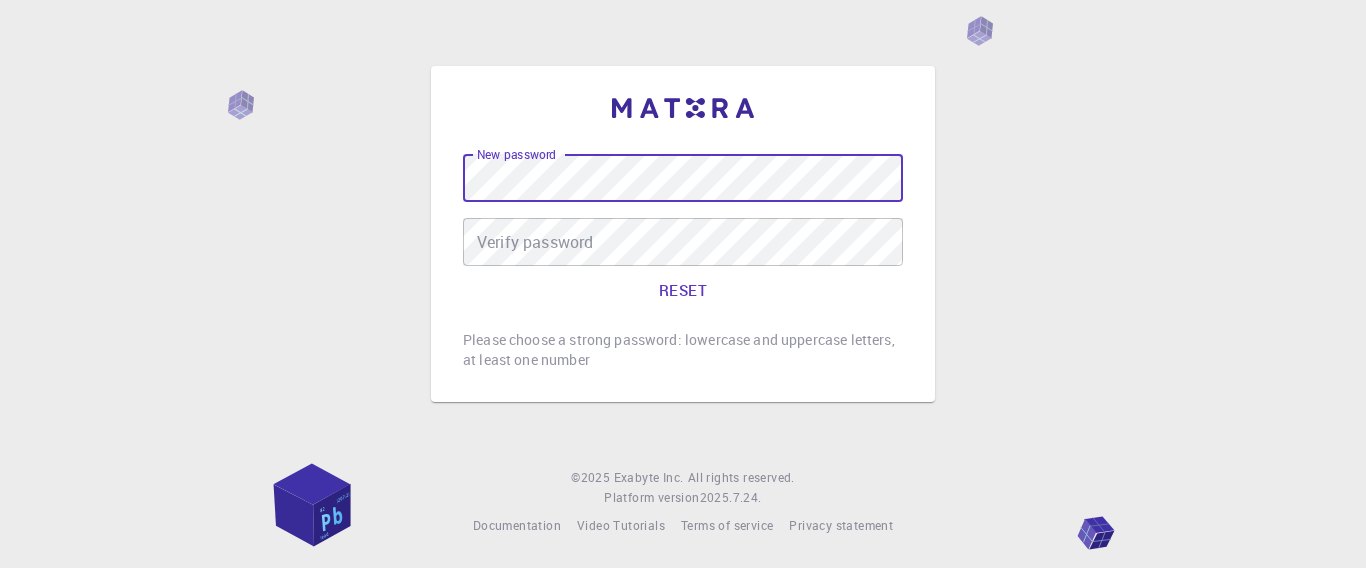 scroll, scrollTop: 0, scrollLeft: 0, axis: both 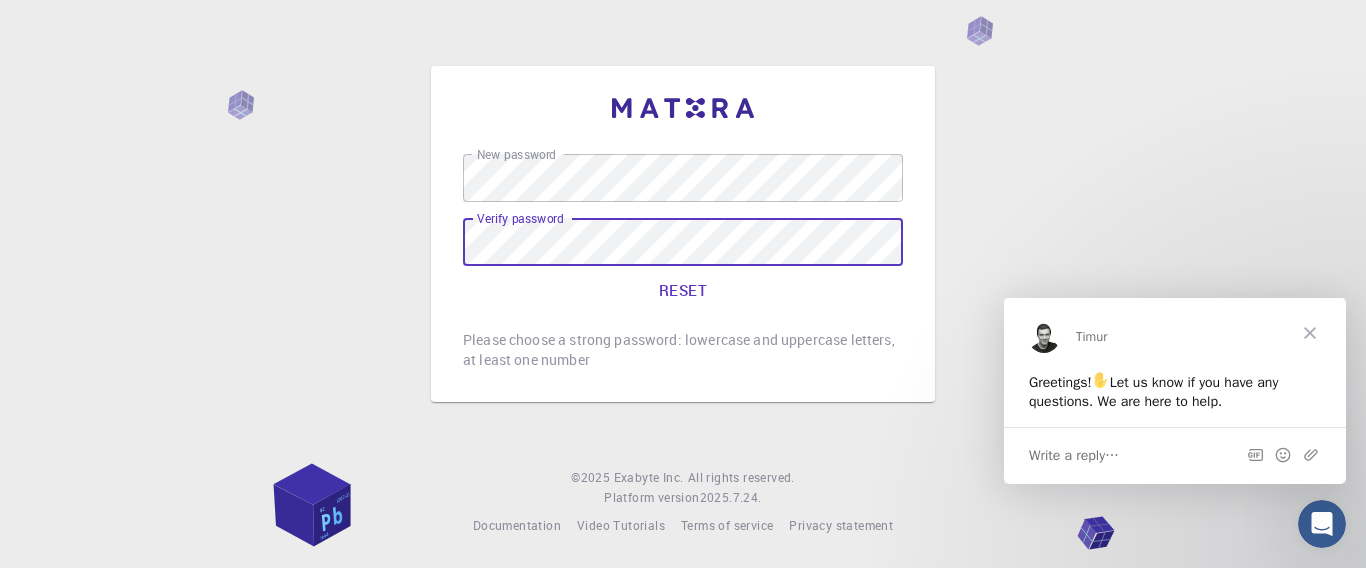 click on "RESET" 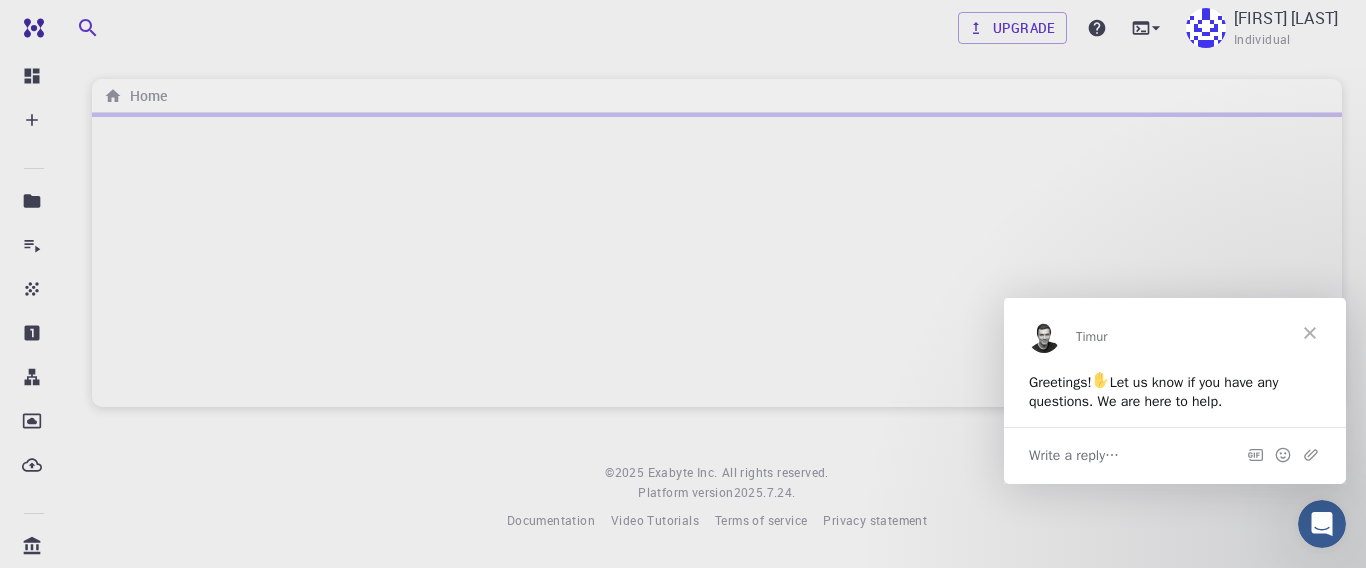 click at bounding box center (1310, 332) 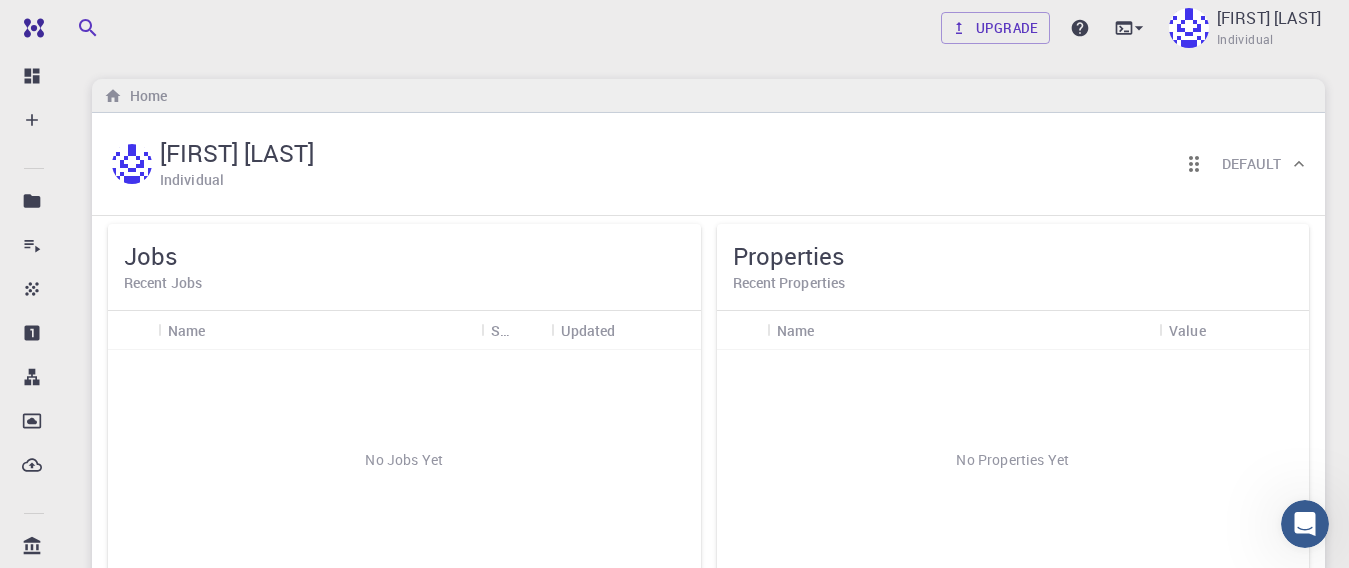 scroll, scrollTop: 0, scrollLeft: 0, axis: both 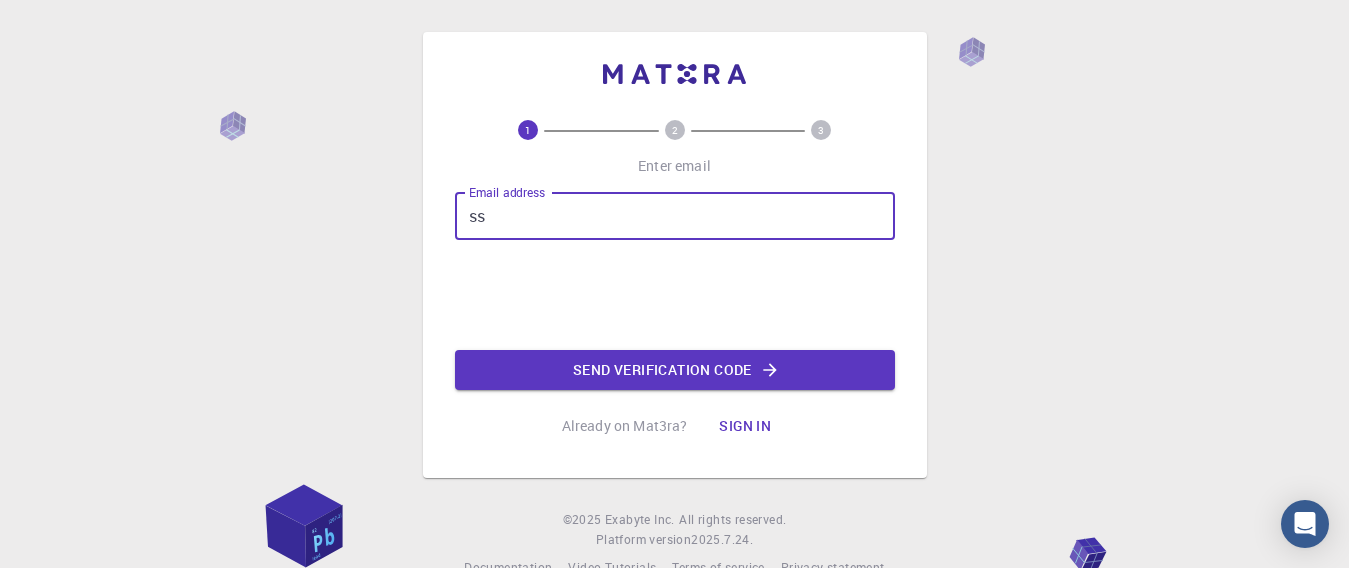 type on "ssmahato@nist.edu" 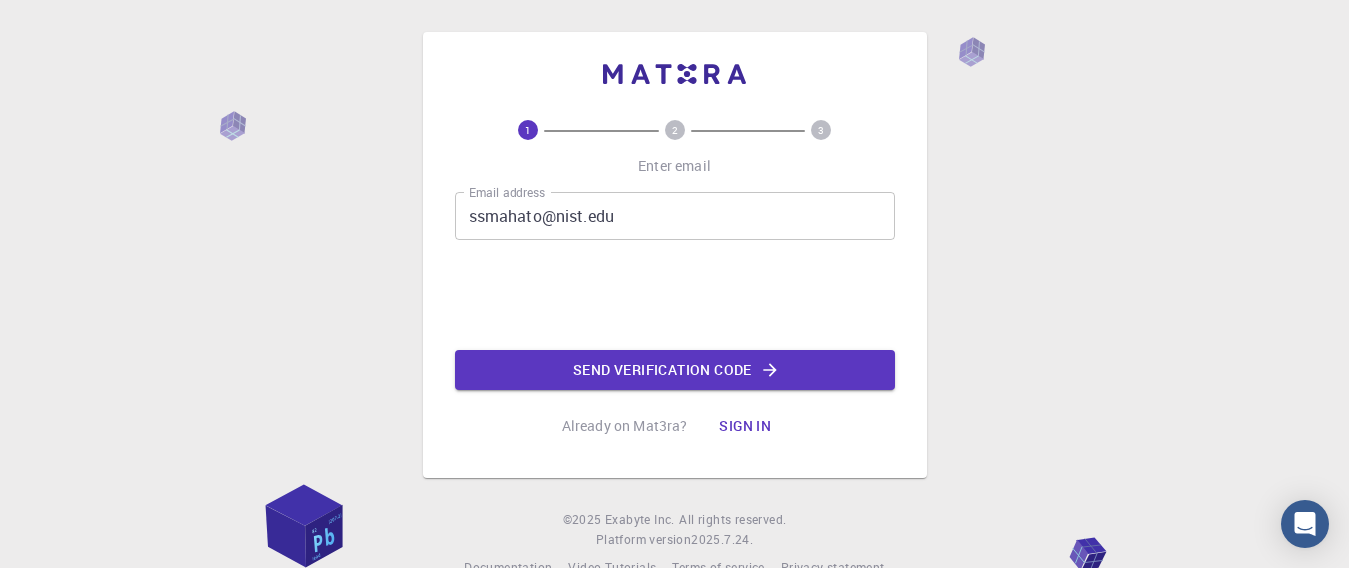 click on "Send verification code" 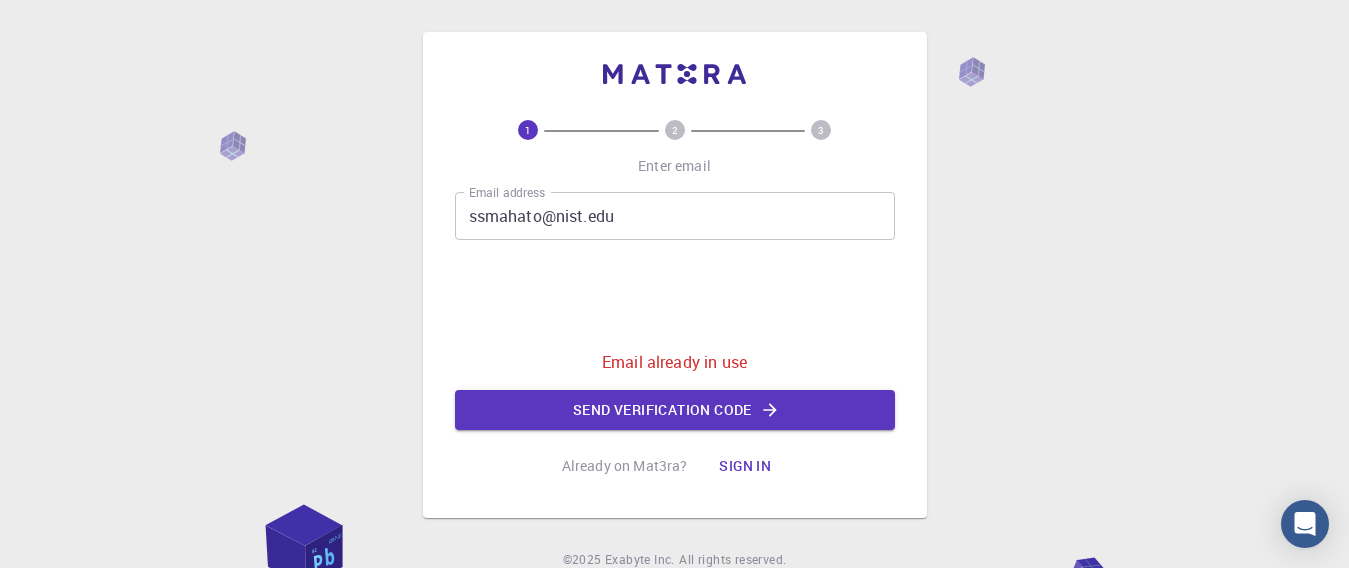 click on "Sign in" at bounding box center (745, 466) 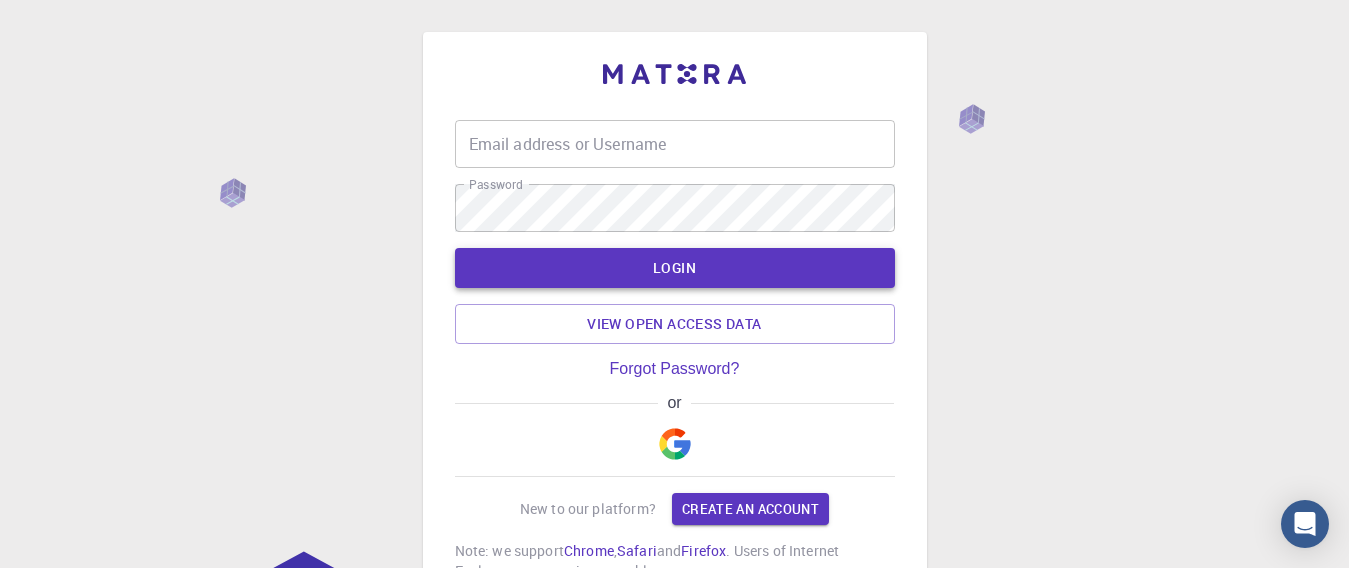 click on "LOGIN" at bounding box center [675, 268] 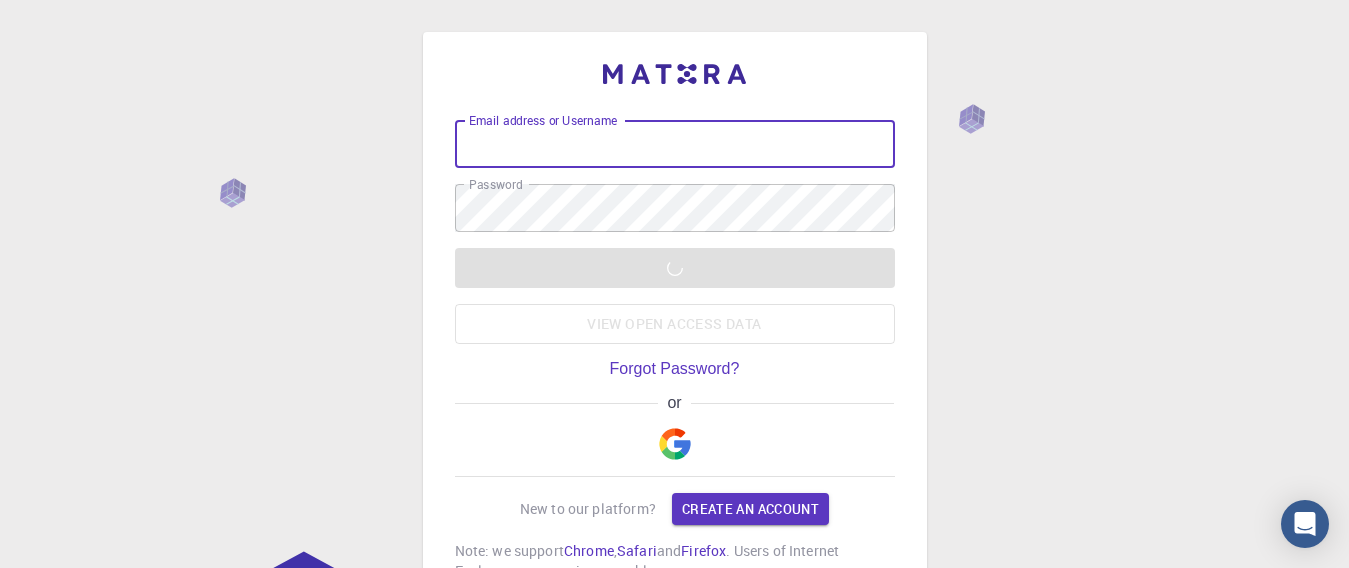 click on "Email address or Username Email address or Username" at bounding box center (675, 144) 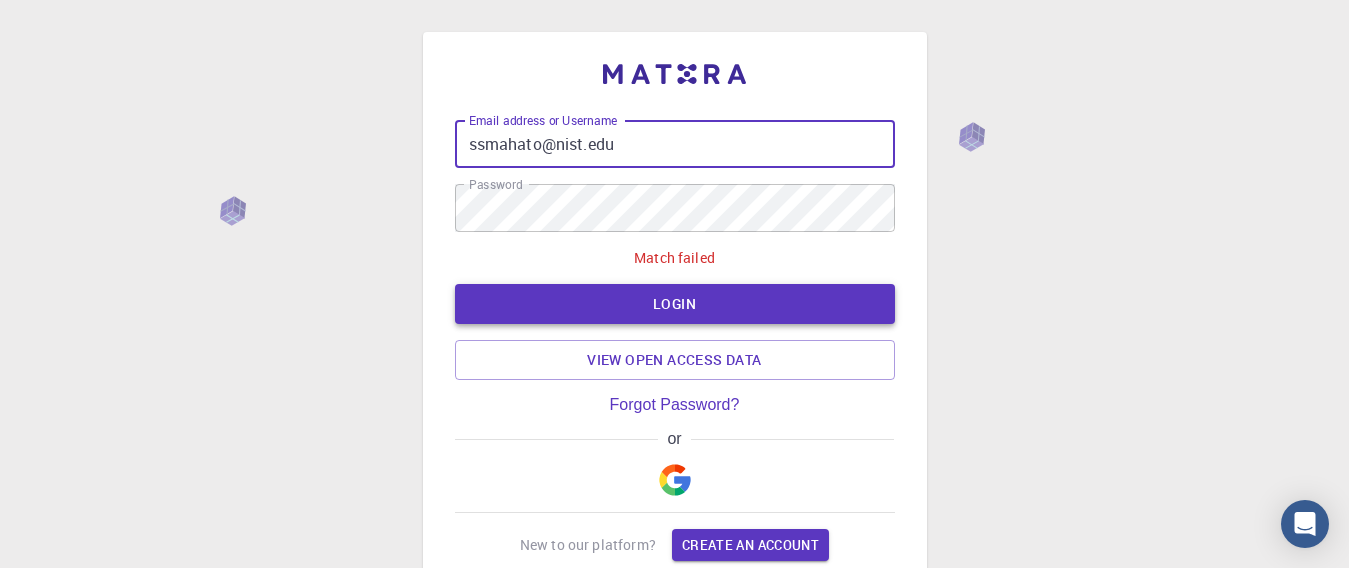 type on "ssmahato@nist.edu" 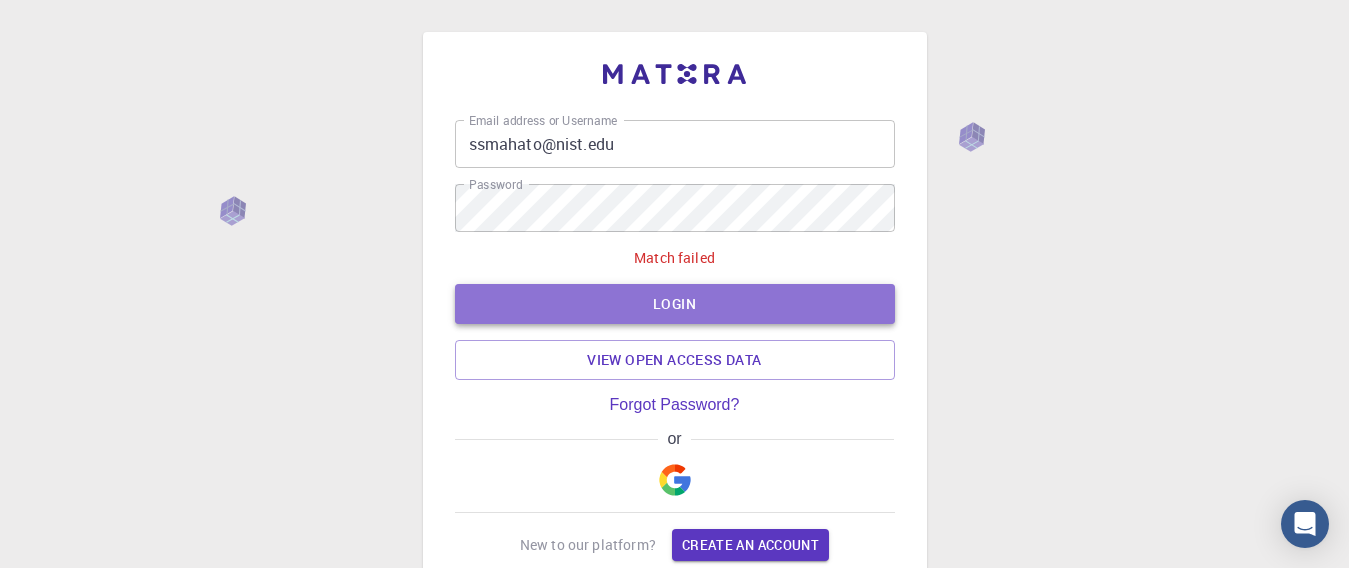 click on "LOGIN" at bounding box center (675, 304) 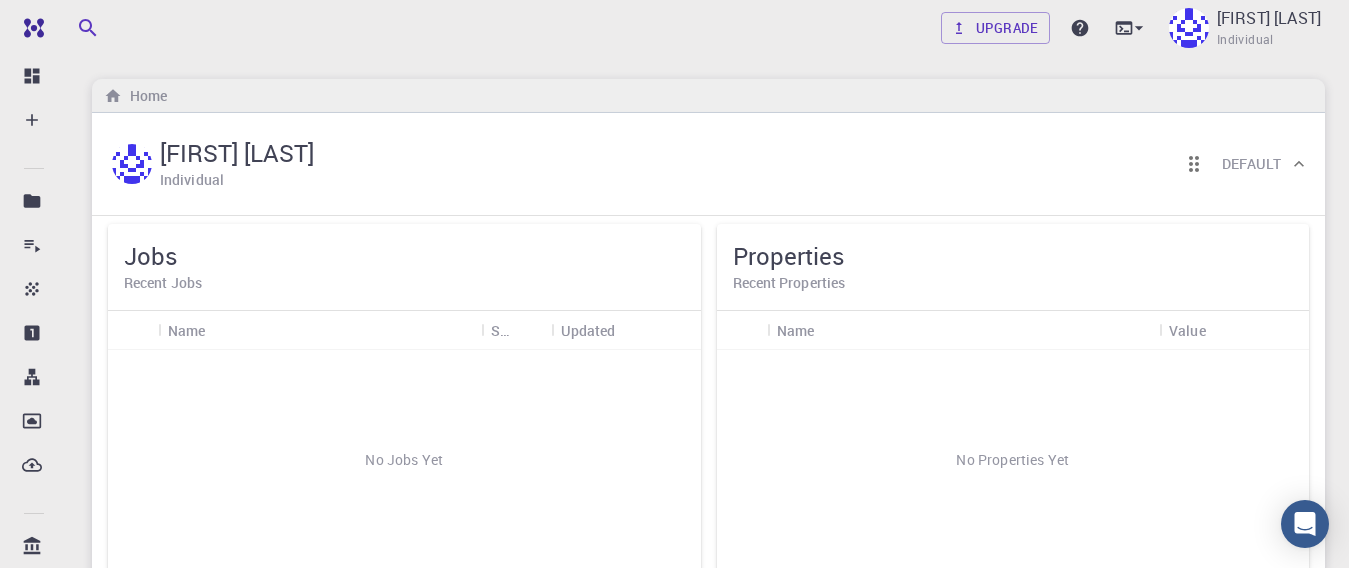scroll, scrollTop: 0, scrollLeft: 0, axis: both 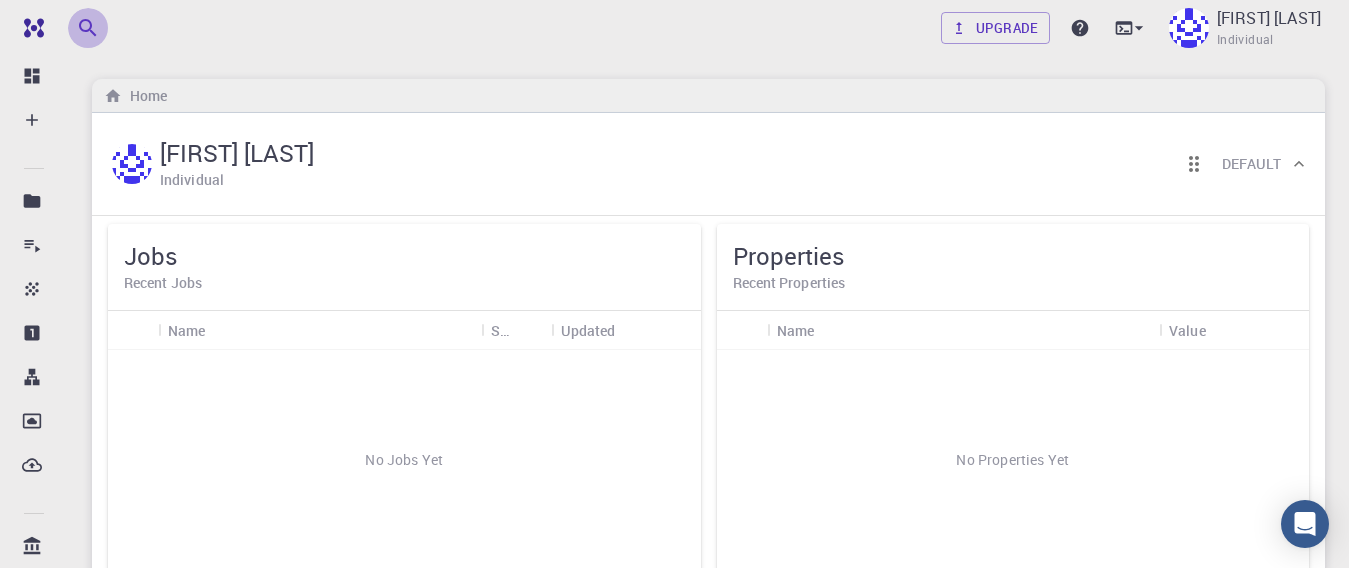 click 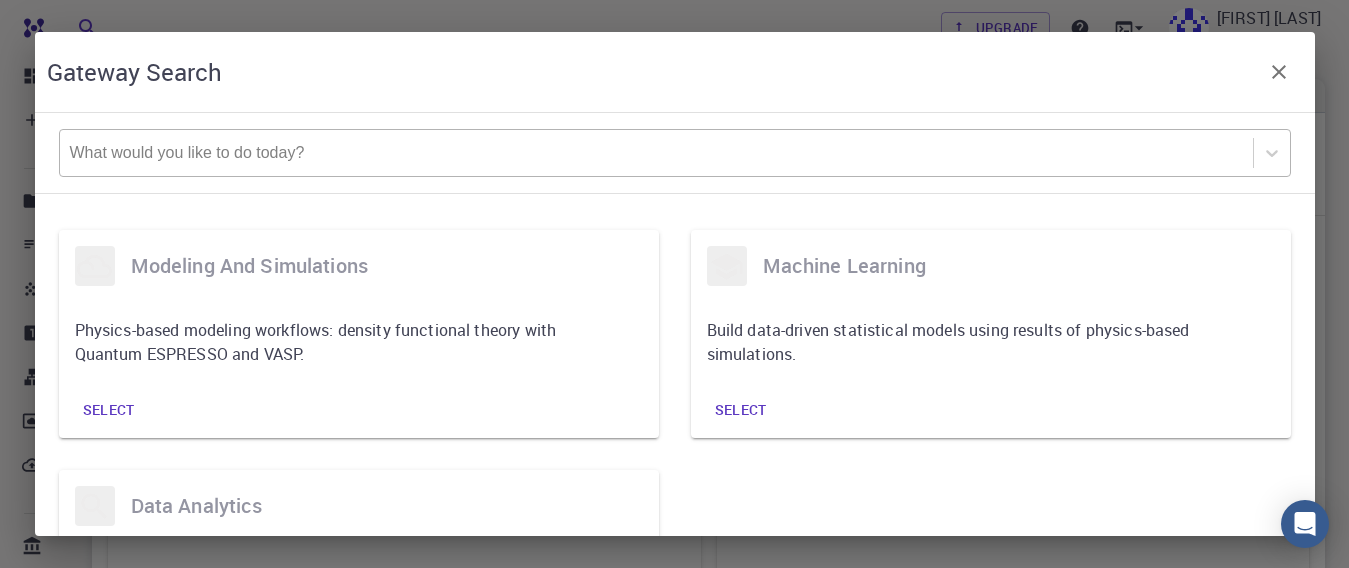 drag, startPoint x: 173, startPoint y: 158, endPoint x: 241, endPoint y: 156, distance: 68.0294 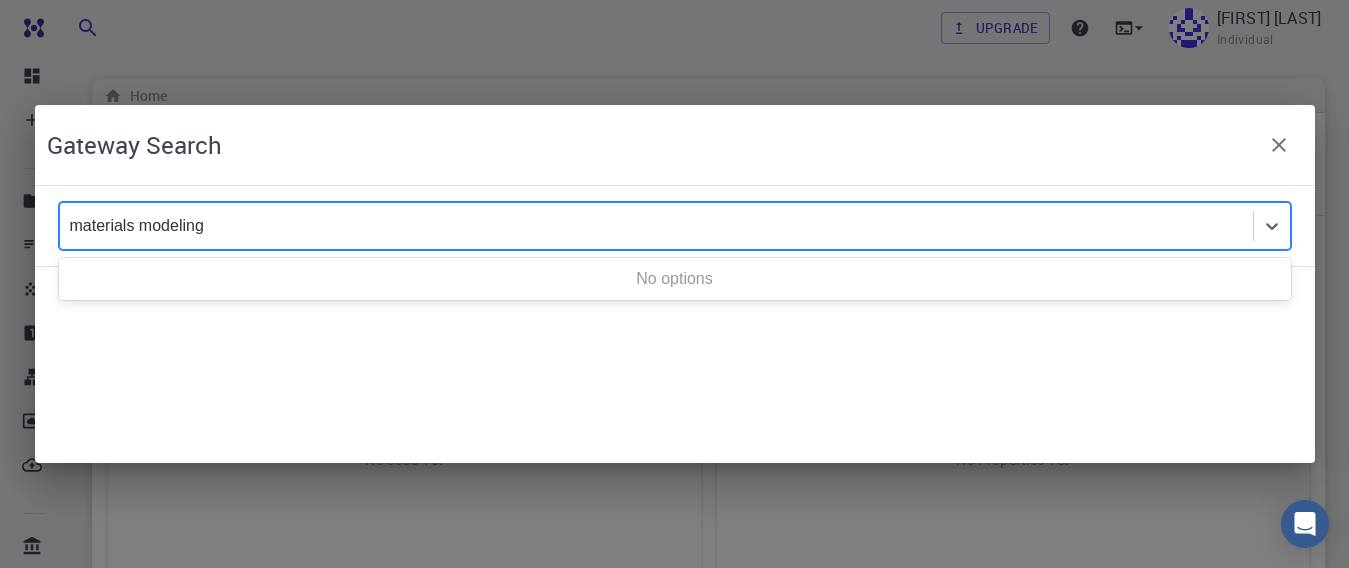 type on "materials modeling" 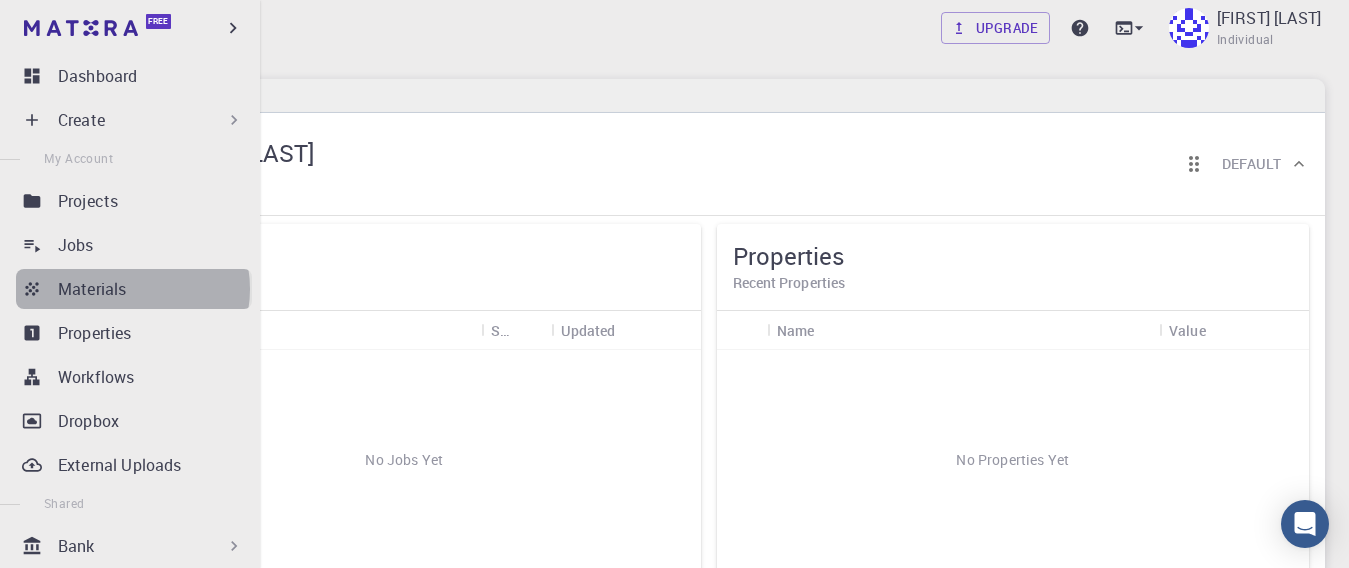 click on "Materials" at bounding box center [155, 289] 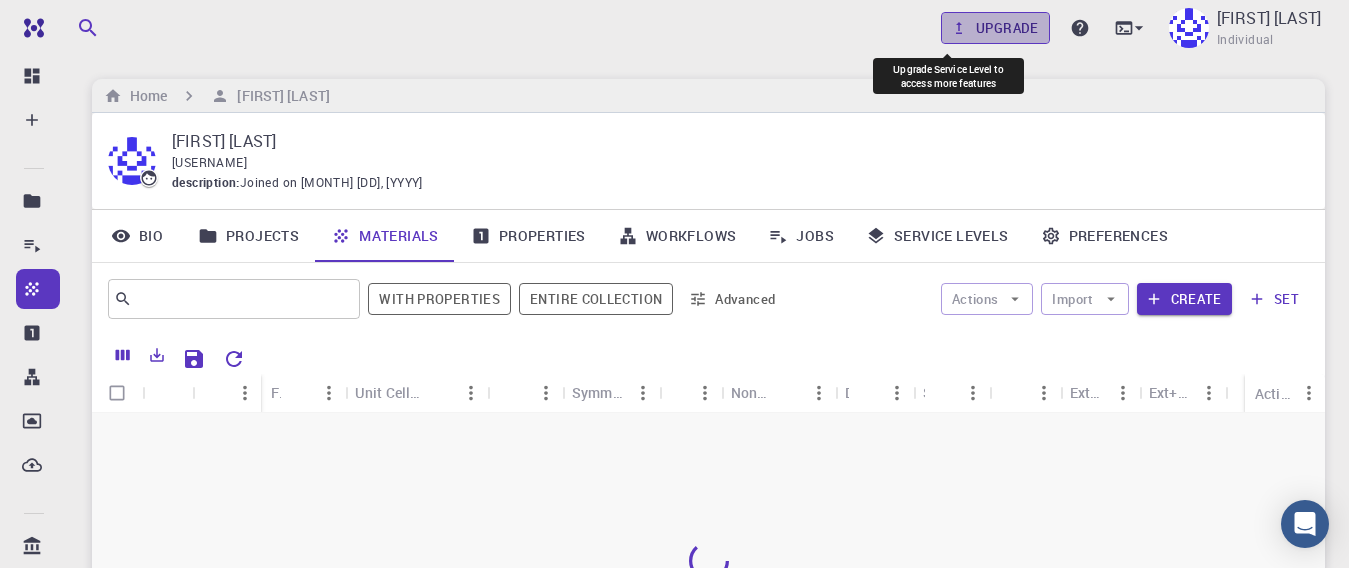 click on "Upgrade" at bounding box center (995, 28) 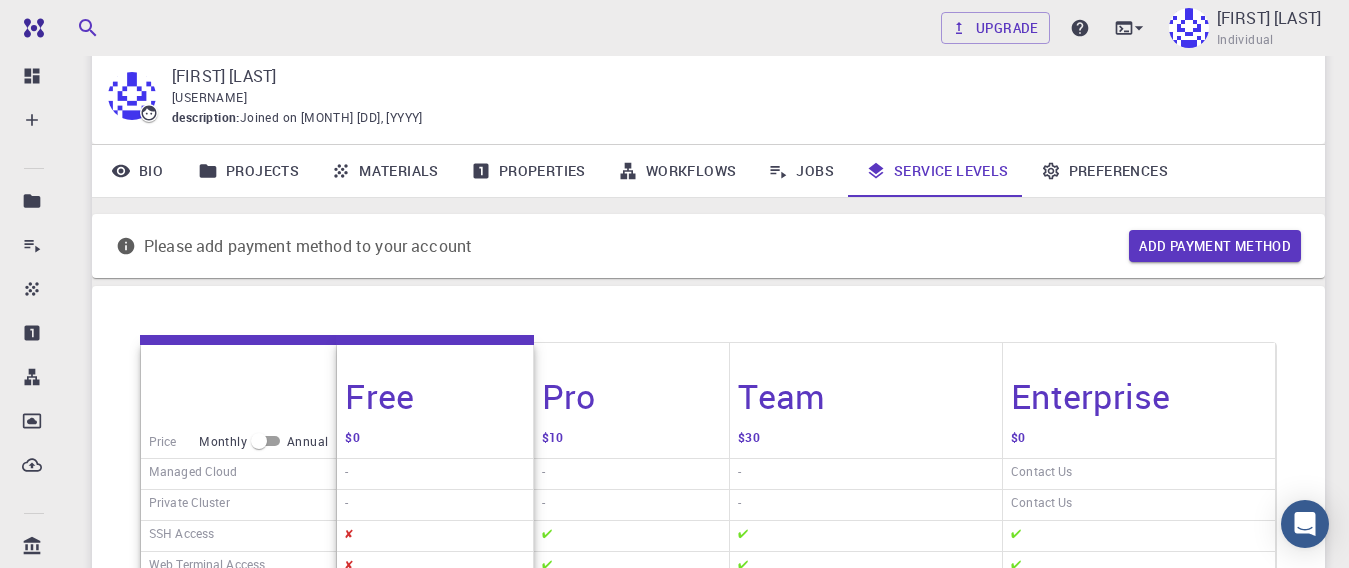 scroll, scrollTop: 0, scrollLeft: 0, axis: both 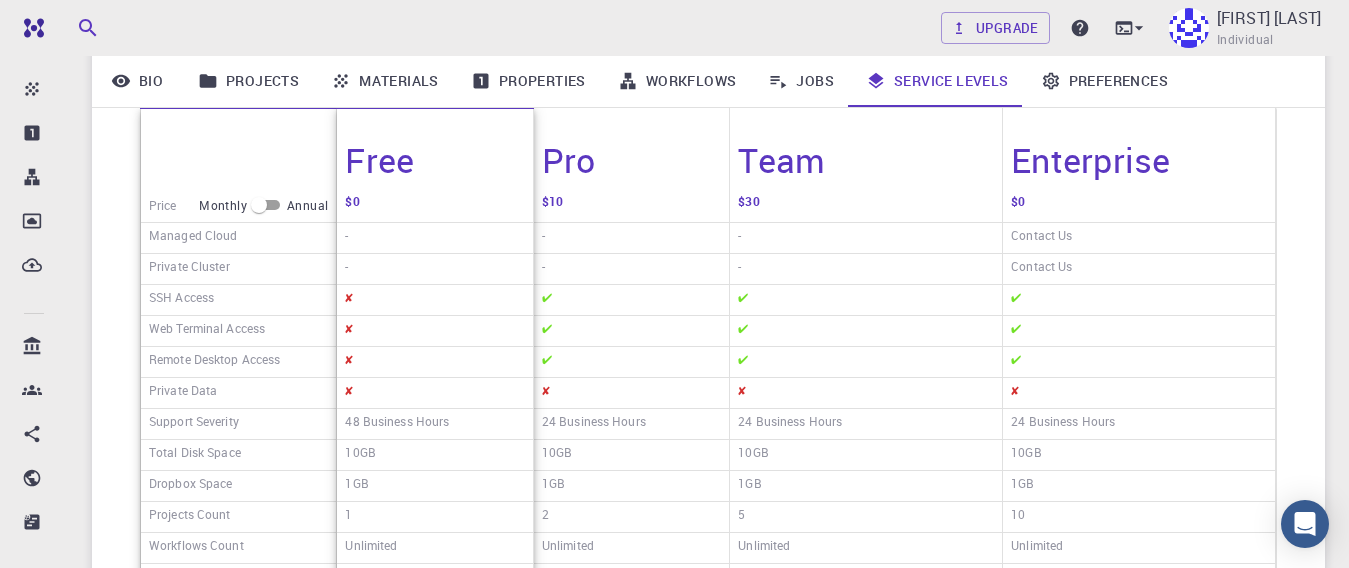 click on "Enterprise" at bounding box center (1139, 148) 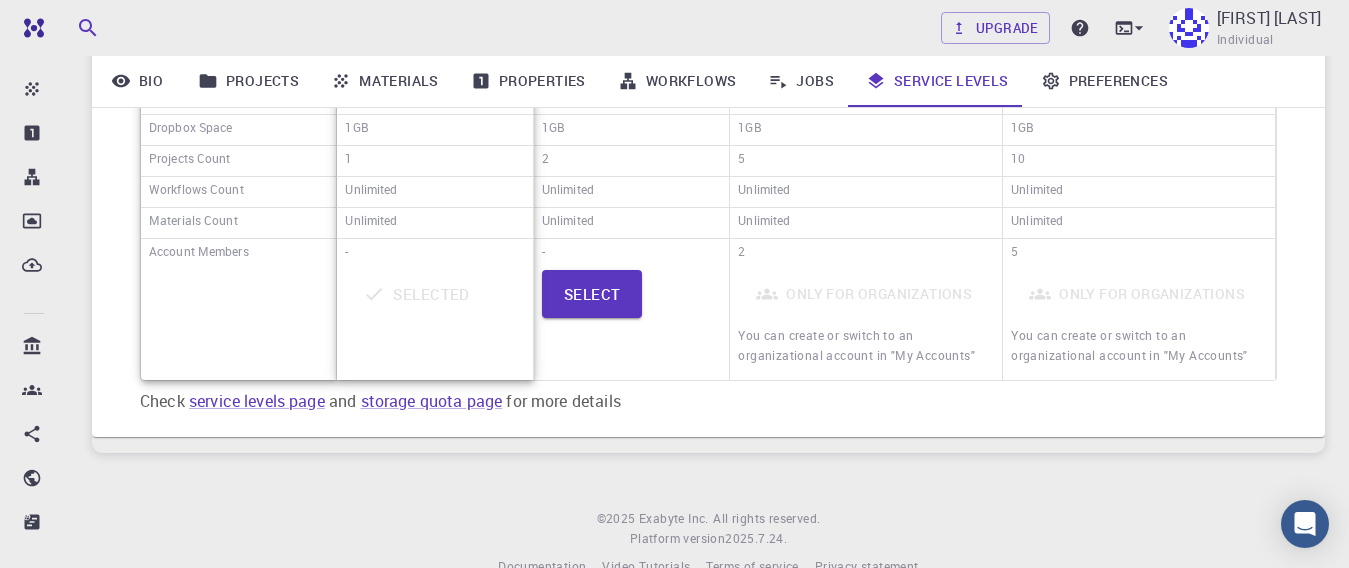 scroll, scrollTop: 697, scrollLeft: 0, axis: vertical 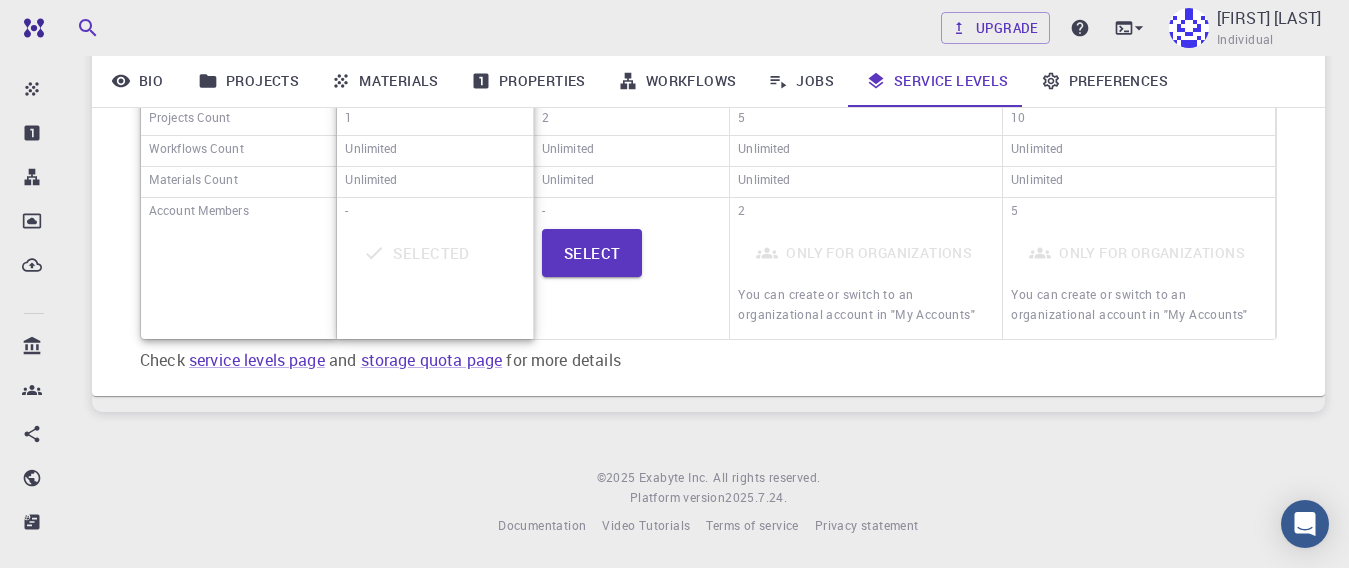 click on "5" at bounding box center (1139, 212) 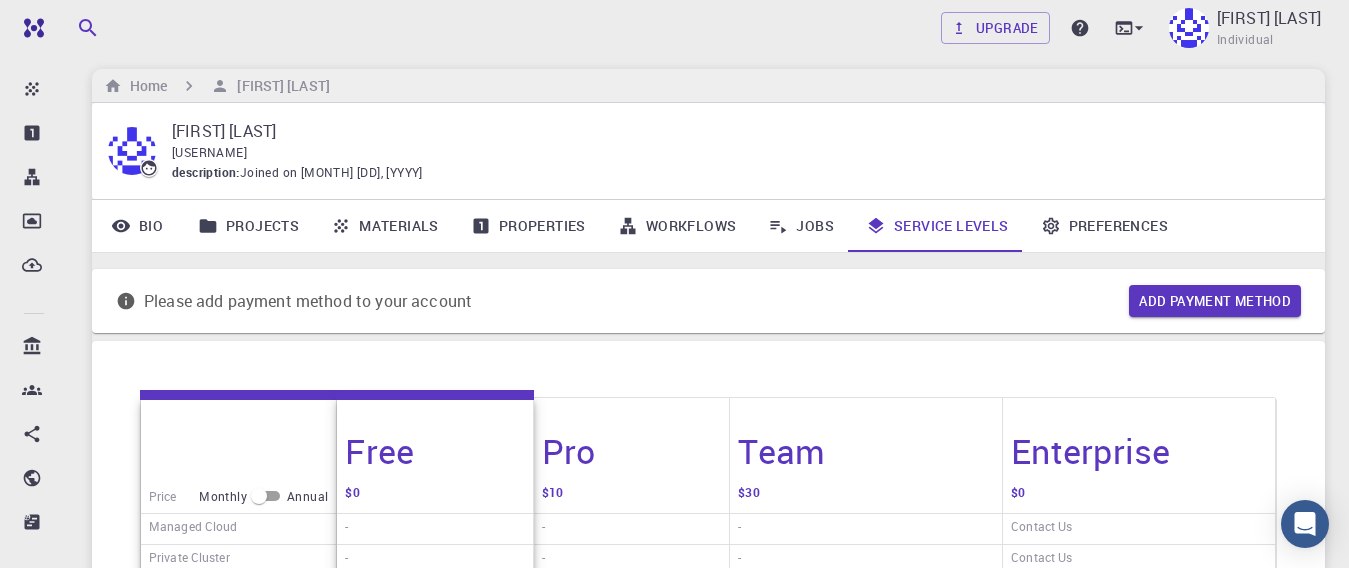 scroll, scrollTop: 0, scrollLeft: 0, axis: both 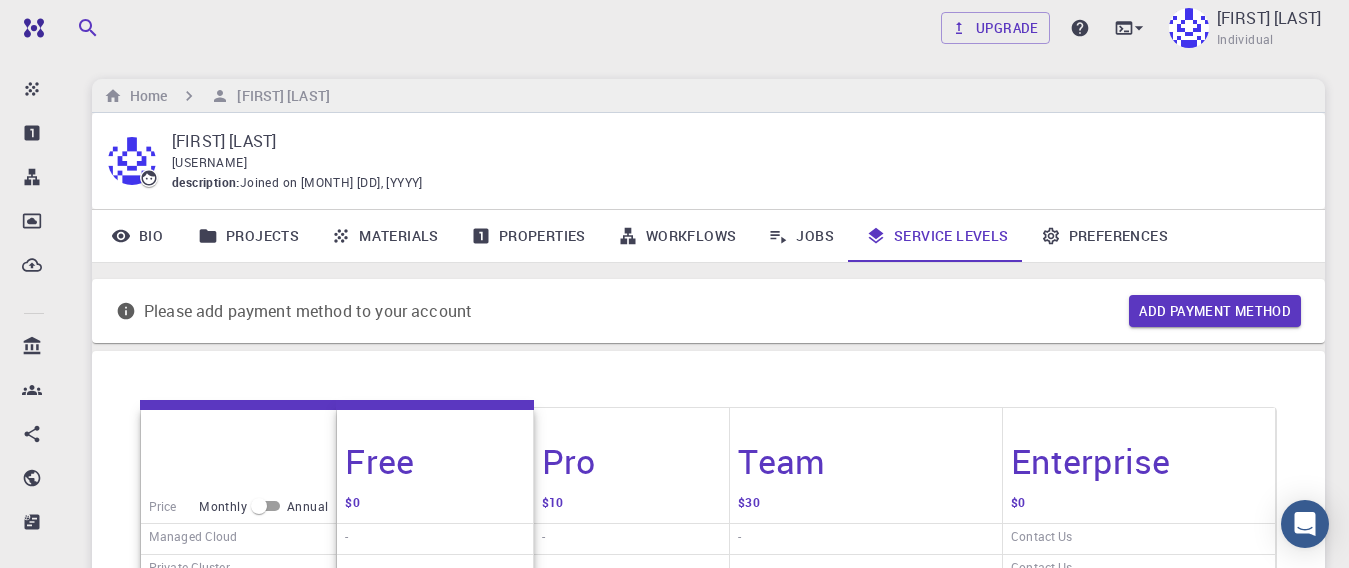 click on "Materials" at bounding box center (385, 236) 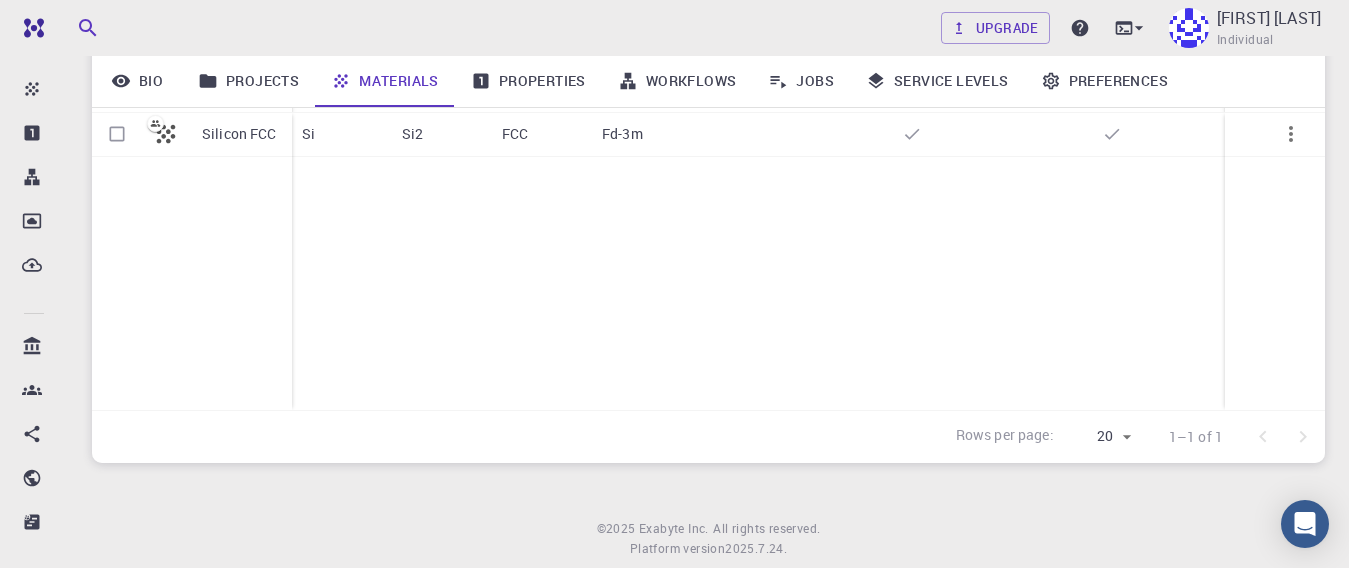 scroll, scrollTop: 300, scrollLeft: 0, axis: vertical 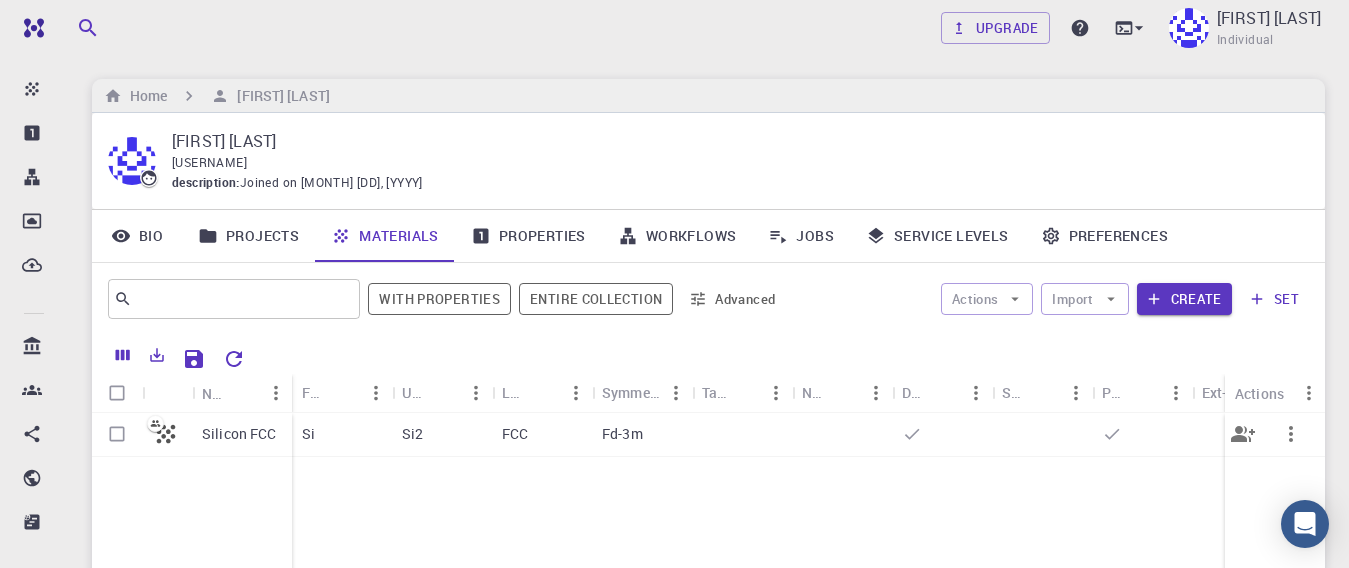 click on "Silicon FCC" at bounding box center [239, 434] 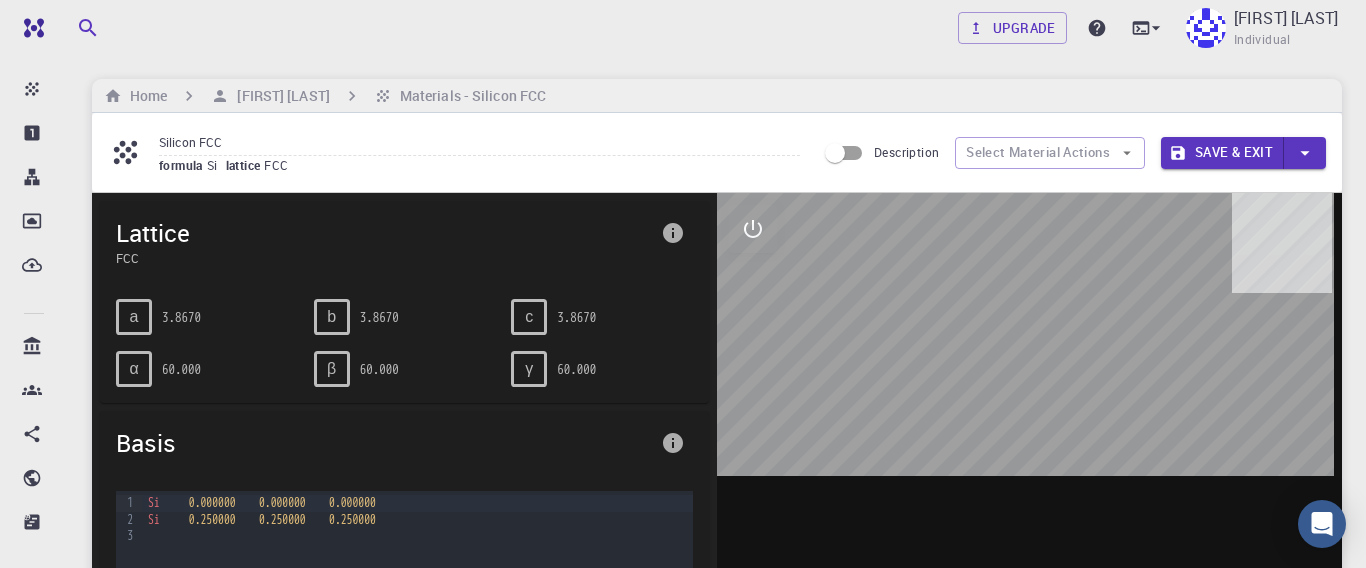 drag, startPoint x: 898, startPoint y: 398, endPoint x: 852, endPoint y: 399, distance: 46.010868 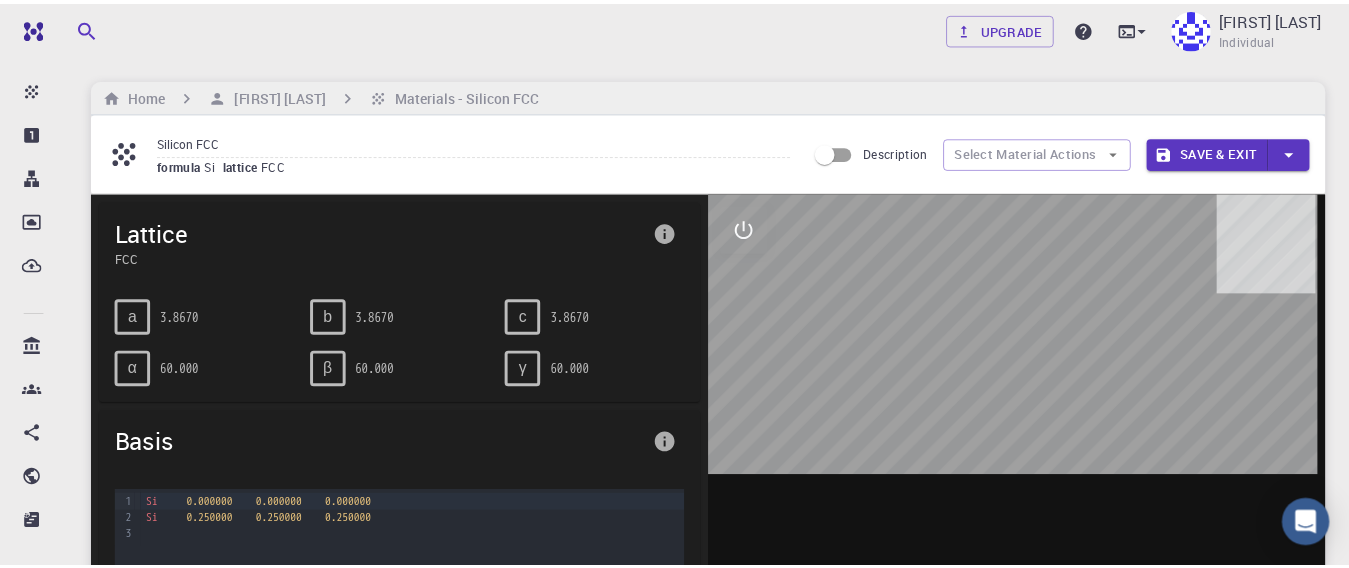 scroll, scrollTop: 100, scrollLeft: 0, axis: vertical 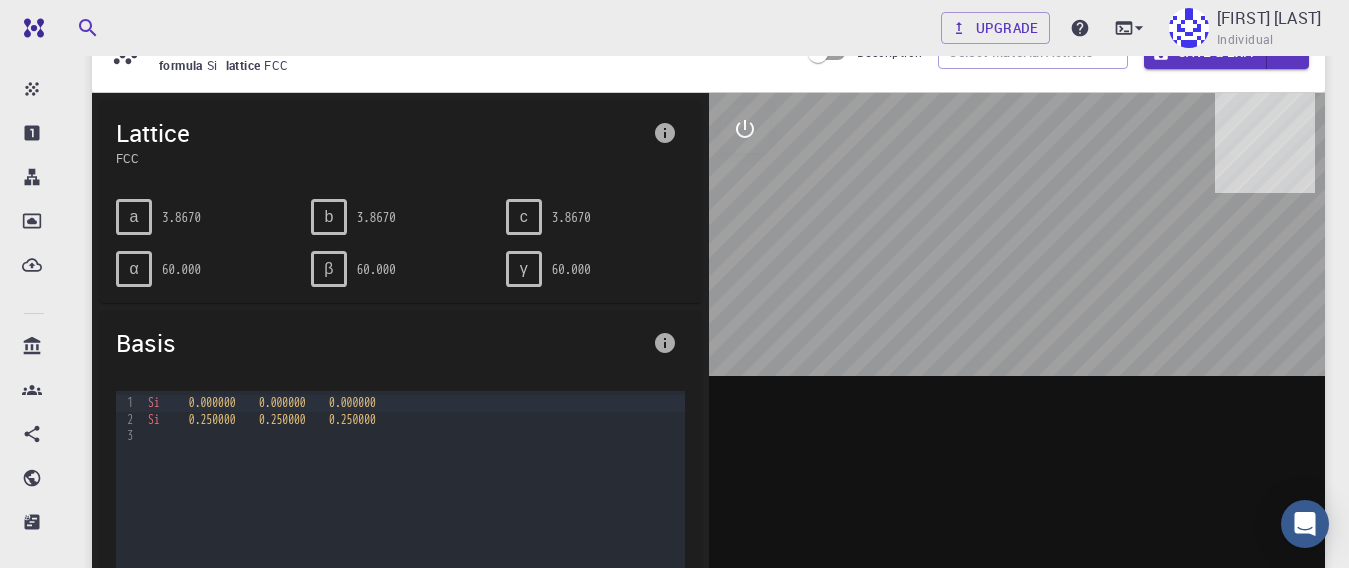drag, startPoint x: 804, startPoint y: 312, endPoint x: 1057, endPoint y: 330, distance: 253.63951 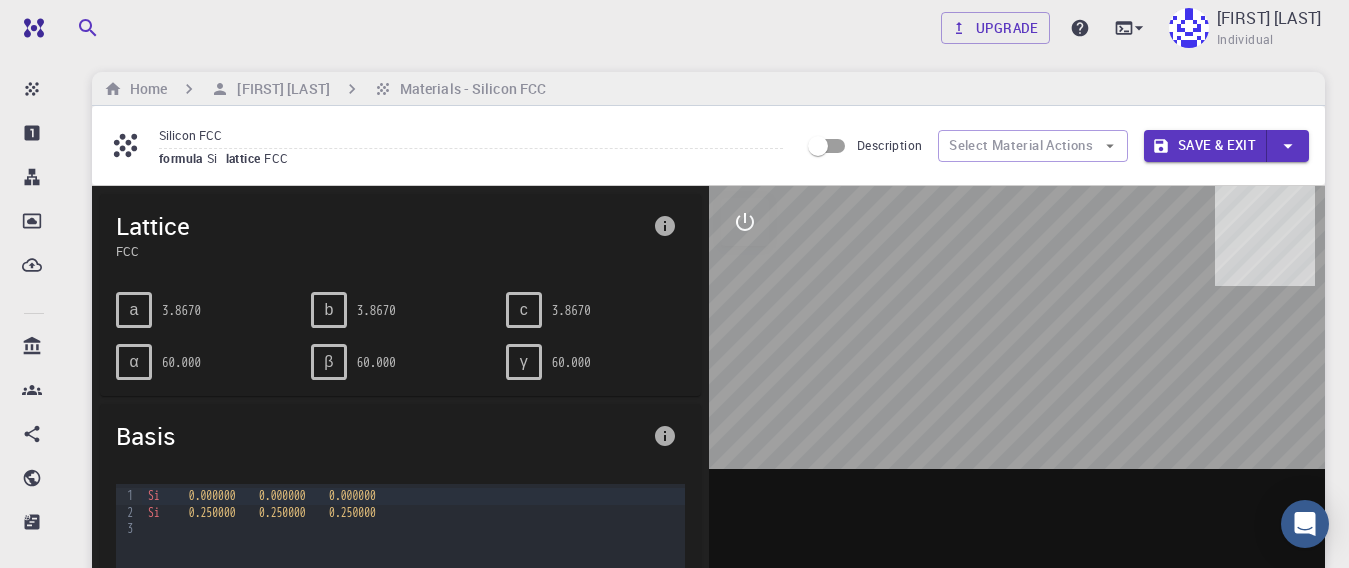 scroll, scrollTop: 0, scrollLeft: 0, axis: both 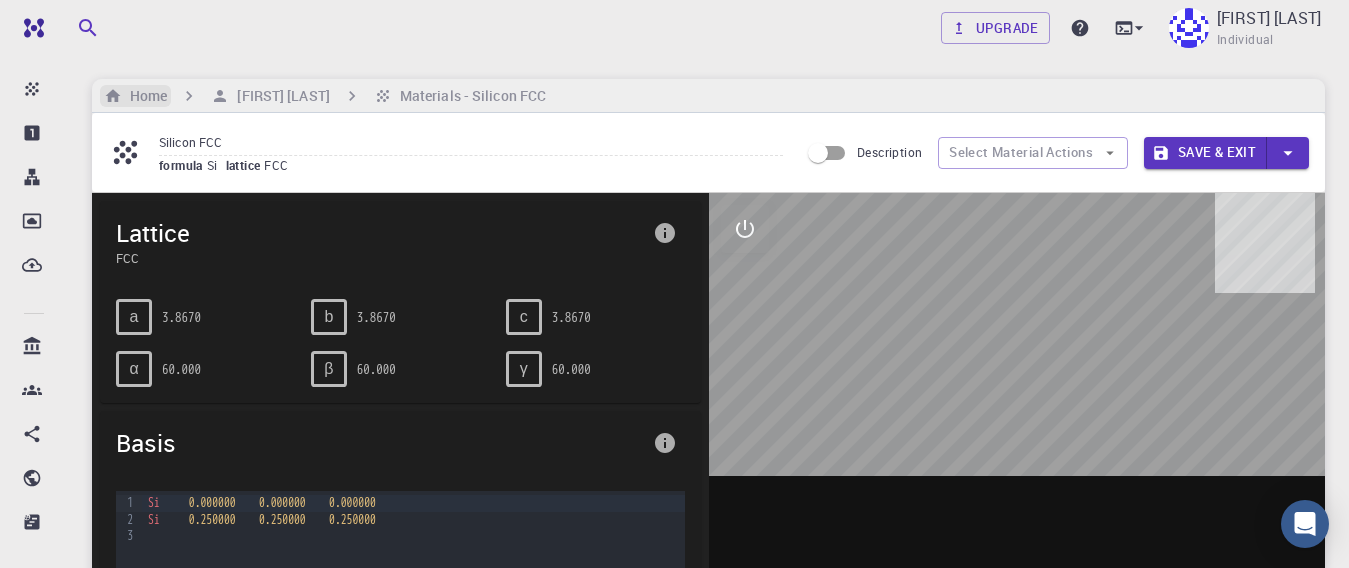 click on "Home" at bounding box center [144, 96] 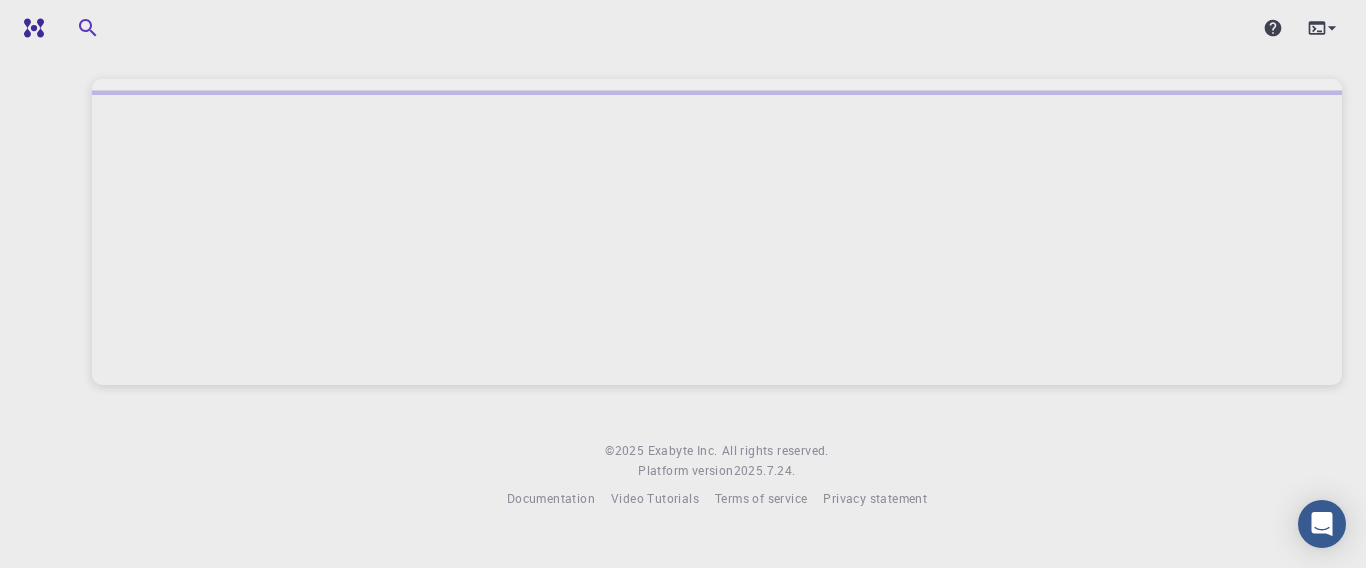 scroll, scrollTop: 0, scrollLeft: 0, axis: both 